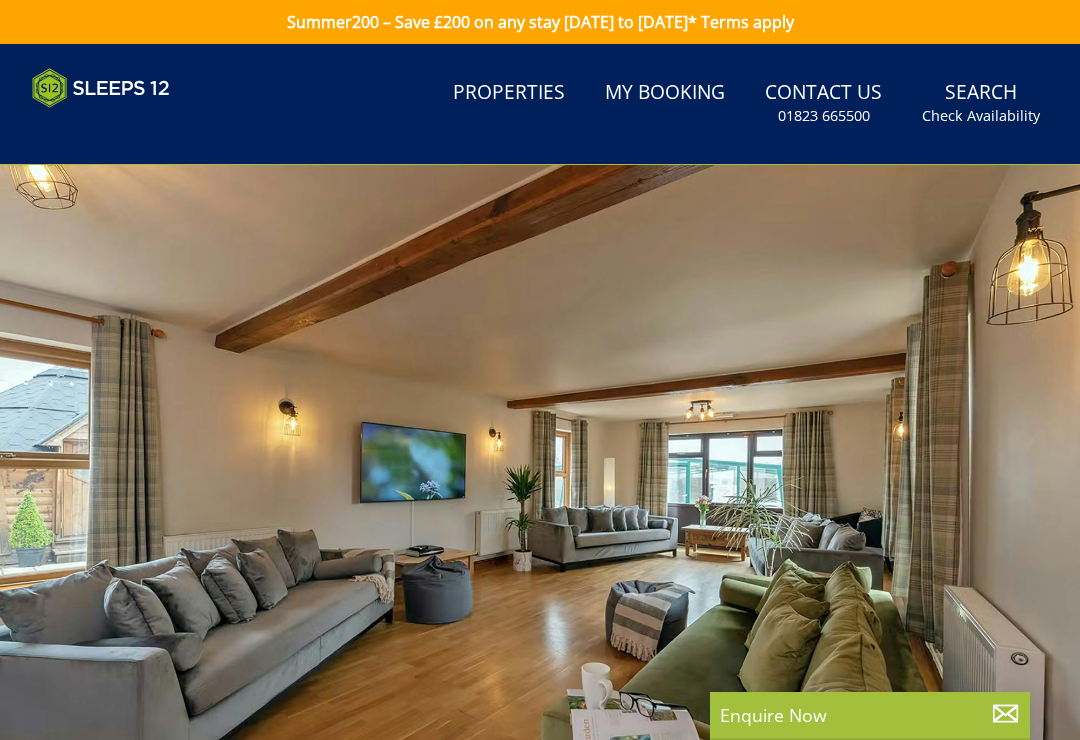 scroll, scrollTop: 0, scrollLeft: 0, axis: both 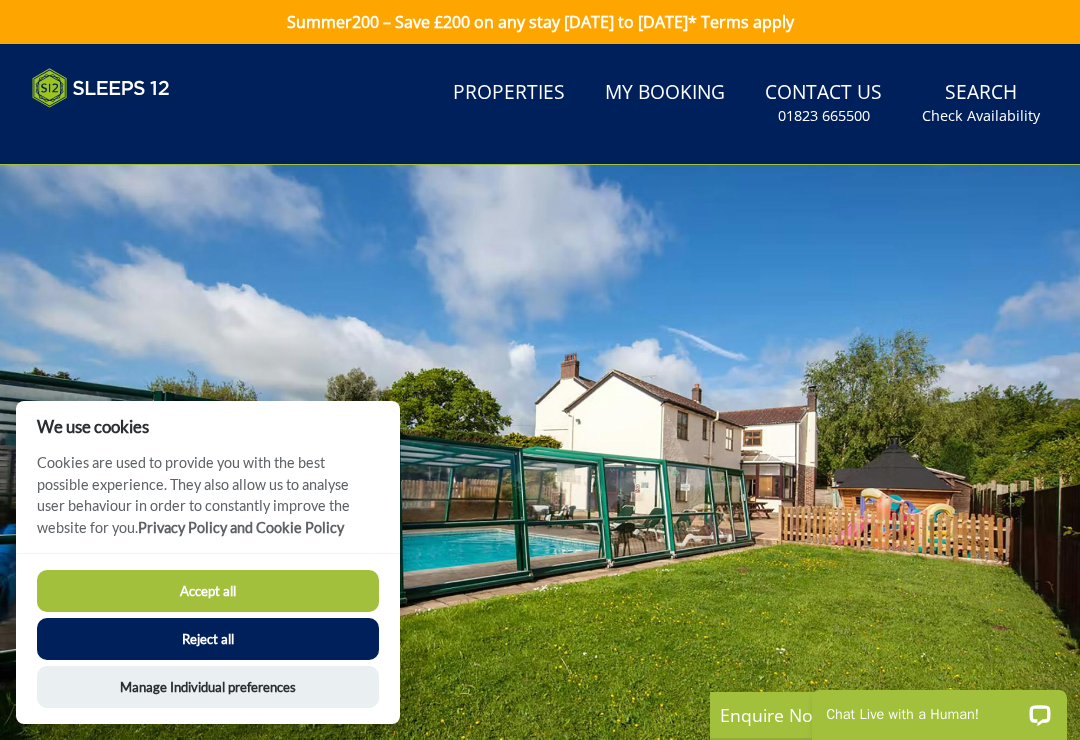 click on "Reject all" at bounding box center (208, 639) 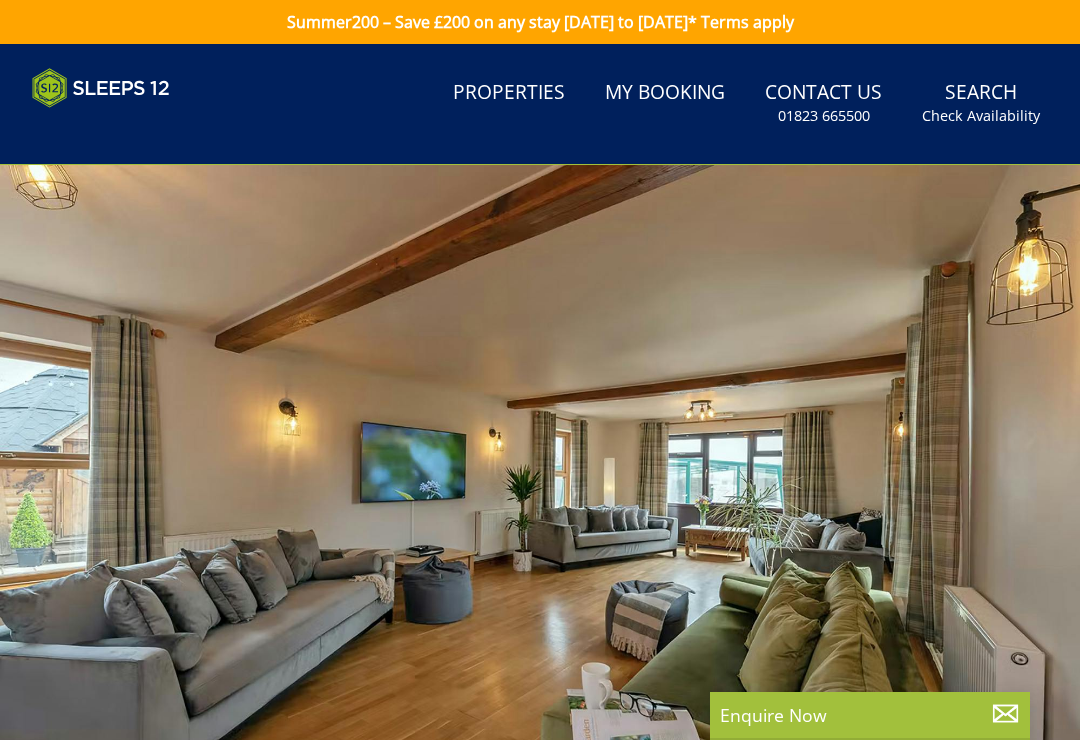 scroll, scrollTop: 0, scrollLeft: 0, axis: both 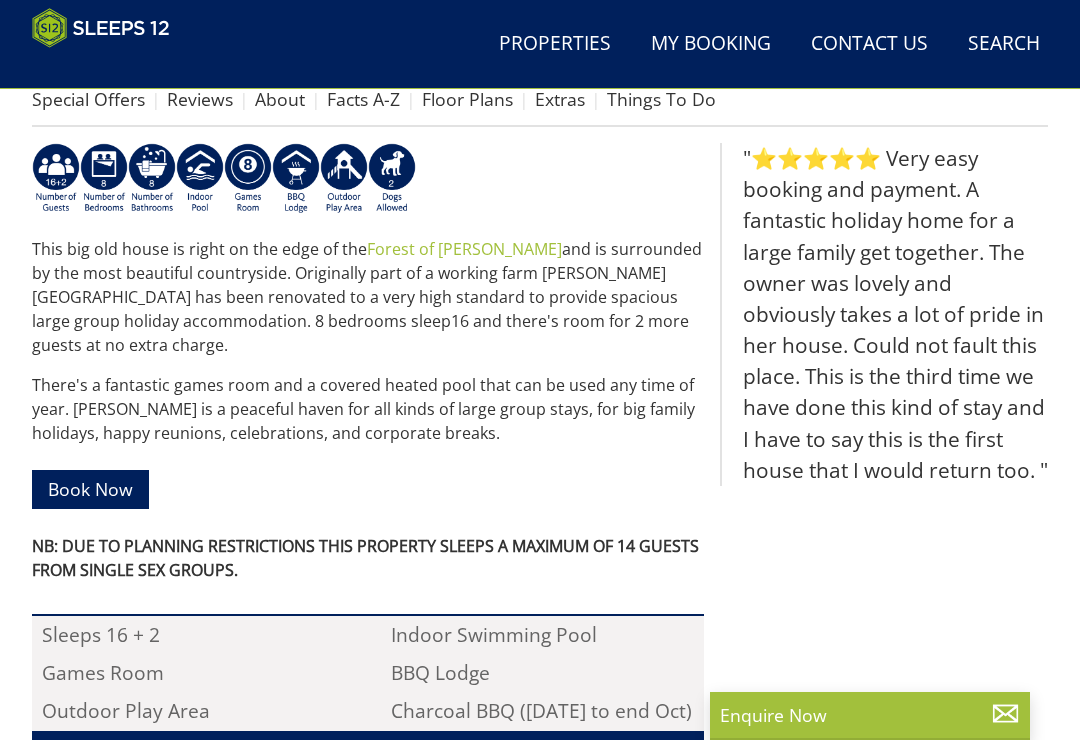 click on "Click to view full details" at bounding box center (368, 753) 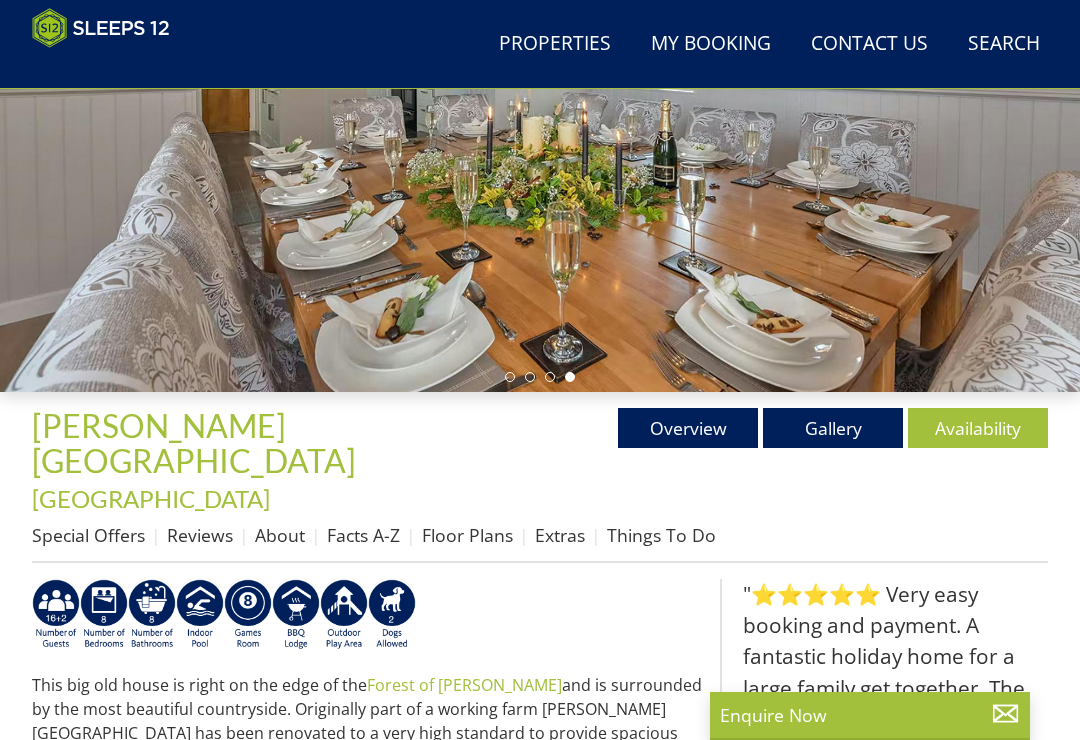 scroll, scrollTop: 347, scrollLeft: 0, axis: vertical 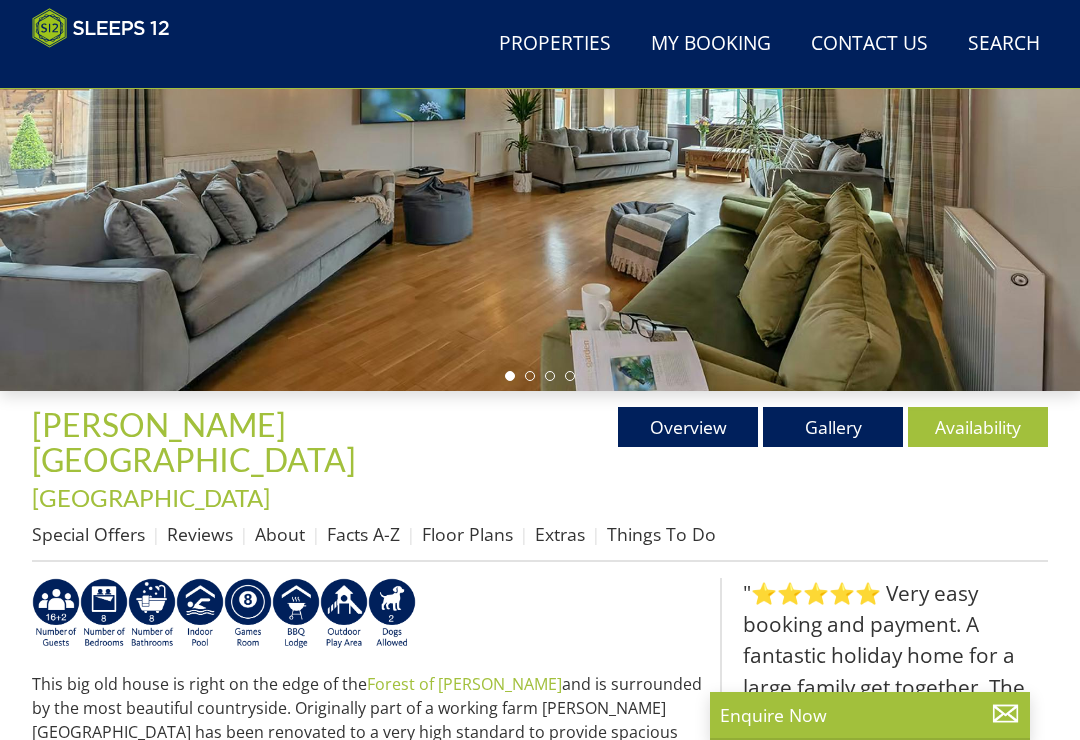click on "Floor Plans" at bounding box center (467, 534) 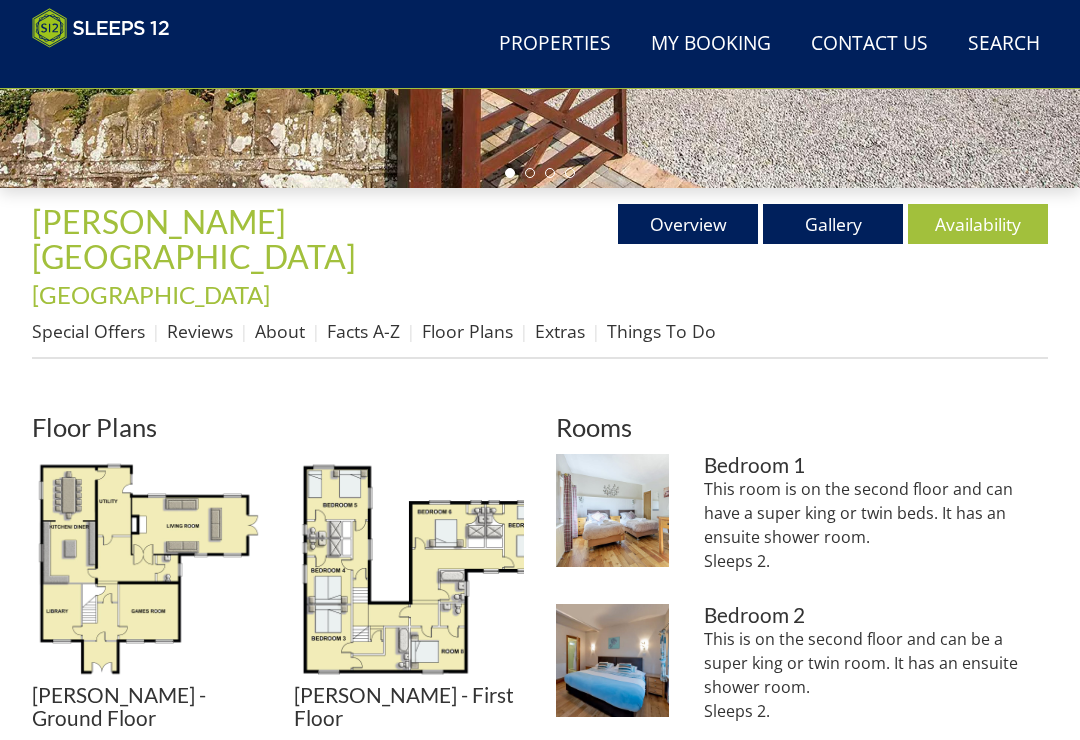 scroll, scrollTop: 537, scrollLeft: 0, axis: vertical 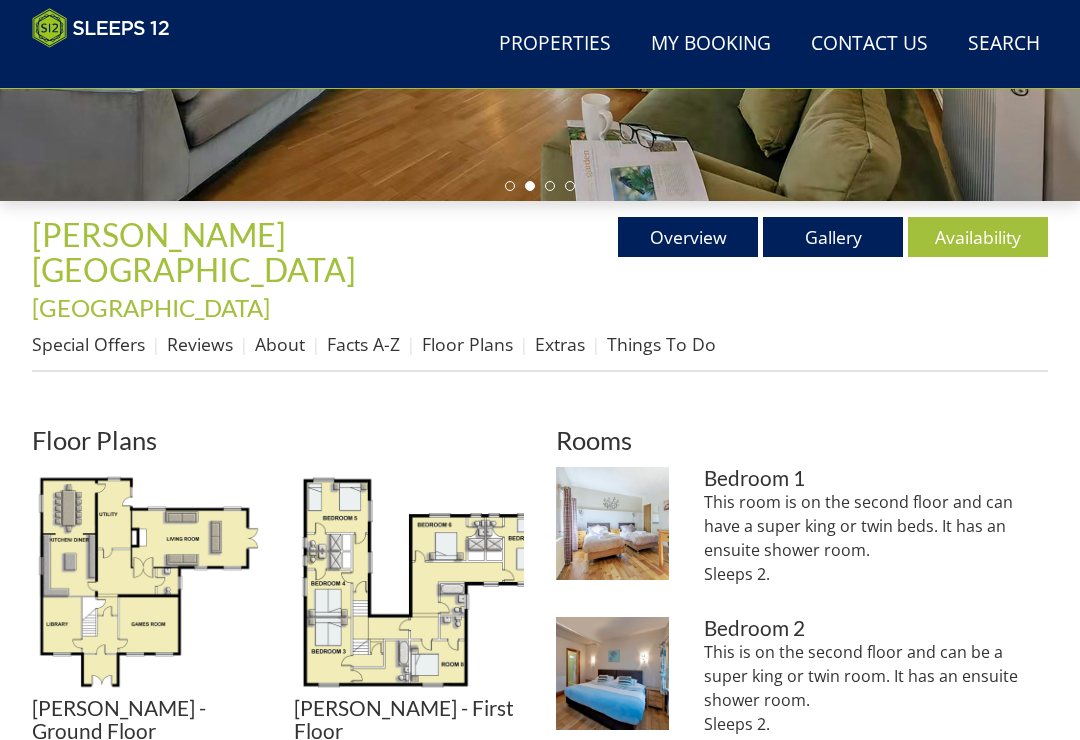 click on "Extras" at bounding box center (560, 344) 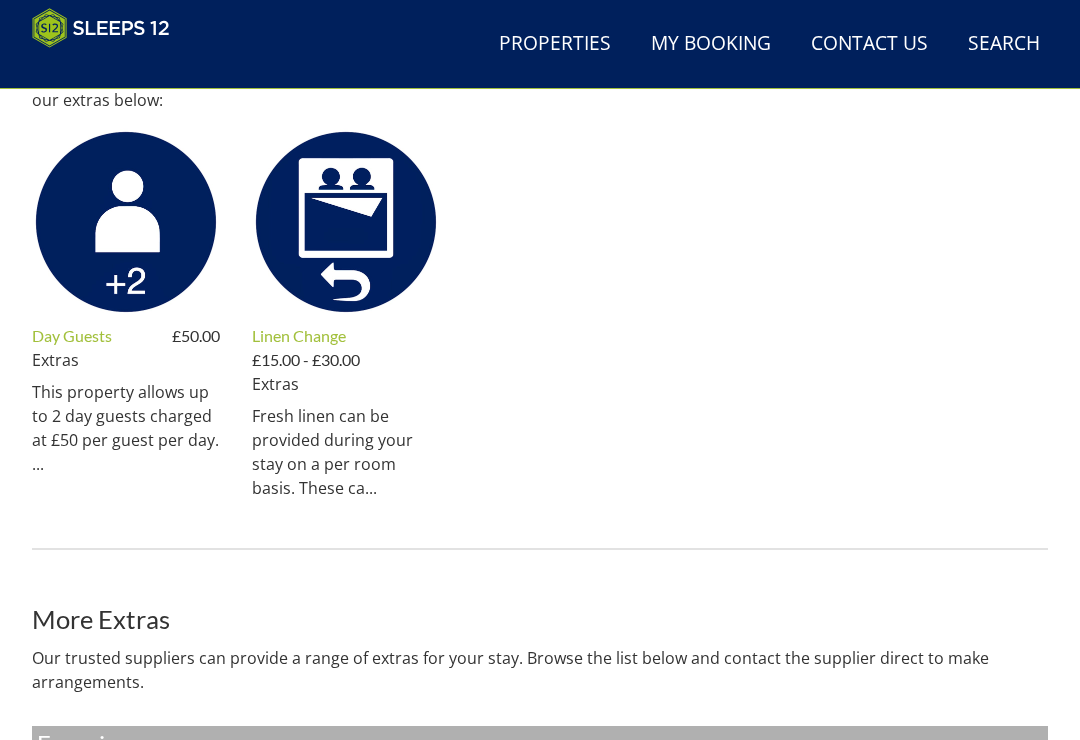 scroll, scrollTop: 941, scrollLeft: 0, axis: vertical 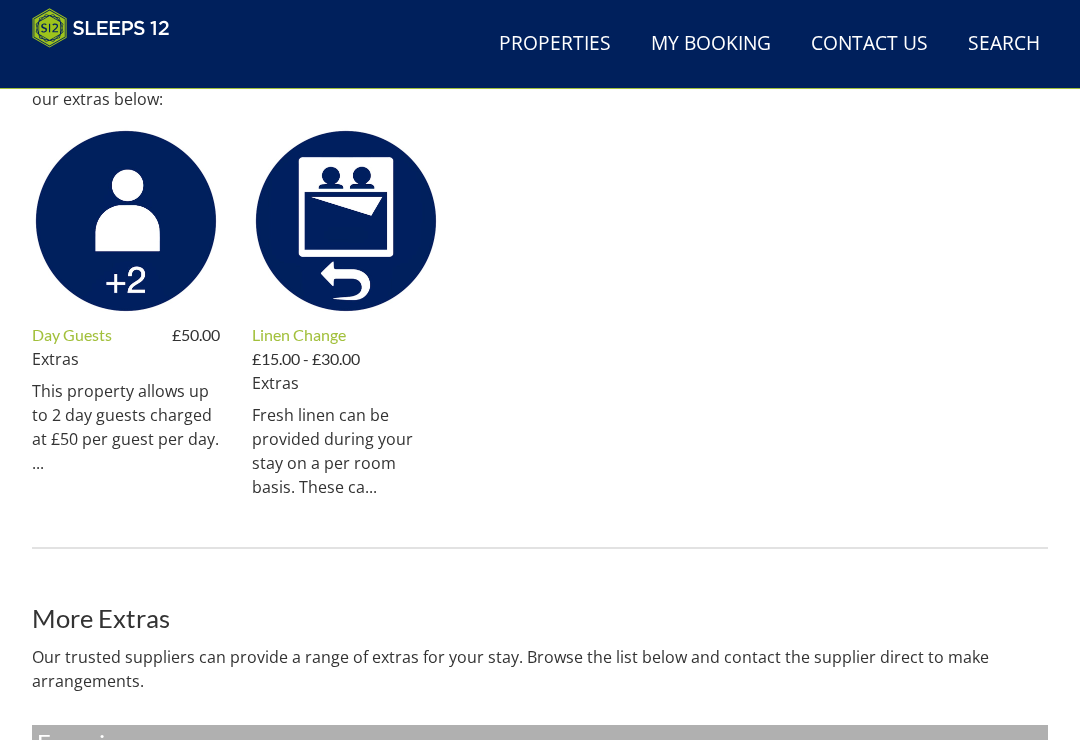 click on "Linen Change
Extras
£15.00 - £30.00
Fresh linen can be provided during your stay on a per room basis.
These ca..." at bounding box center (346, 321) 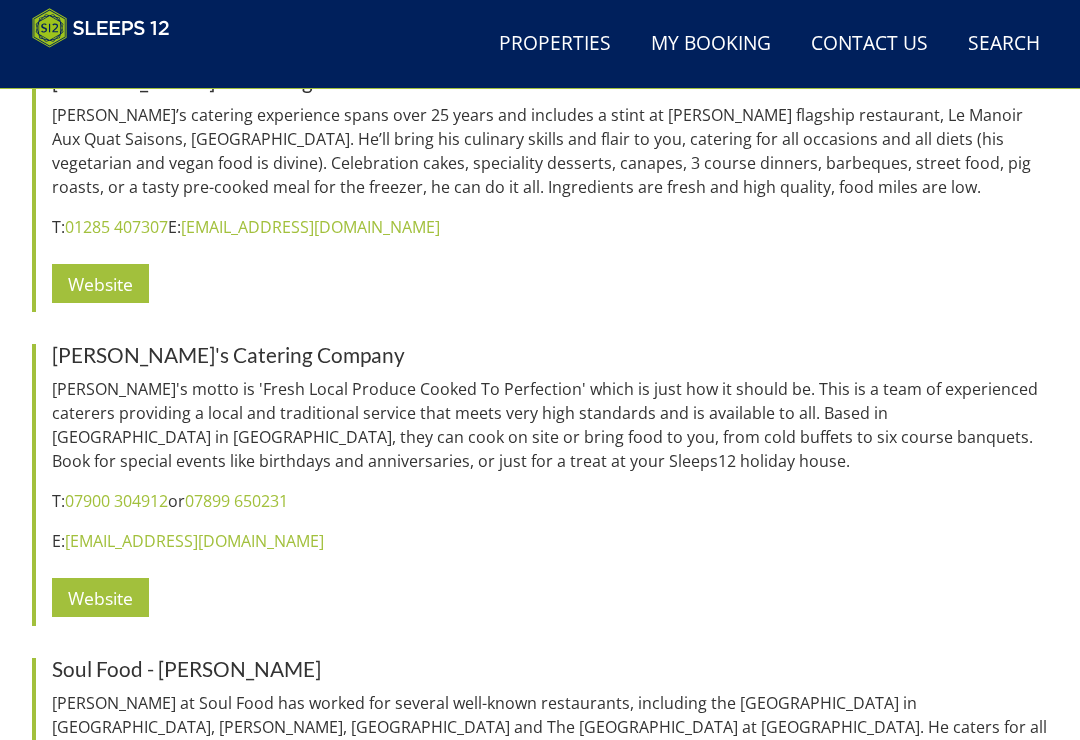 scroll, scrollTop: 4227, scrollLeft: 0, axis: vertical 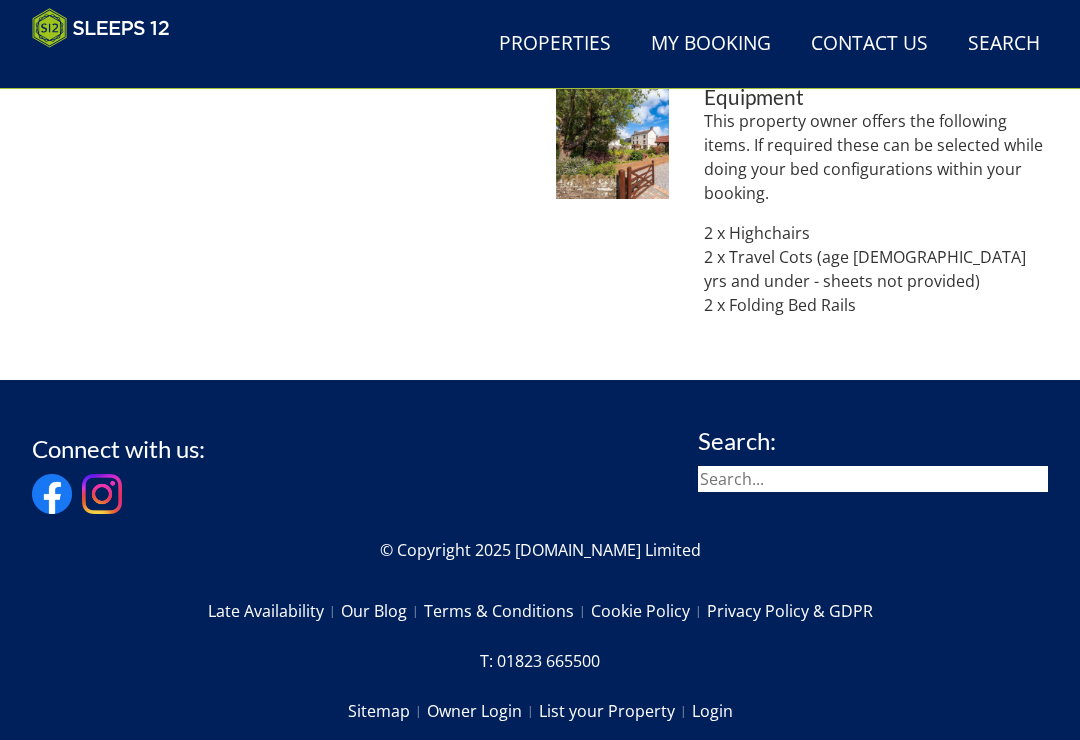 click on "Floor Plans
[PERSON_NAME] - Ground Floor
[PERSON_NAME] - Ground Floor
[PERSON_NAME] - [GEOGRAPHIC_DATA][PERSON_NAME] - First Floor
[PERSON_NAME] - [GEOGRAPHIC_DATA][PERSON_NAME] - Second Floor" at bounding box center (278, -536) 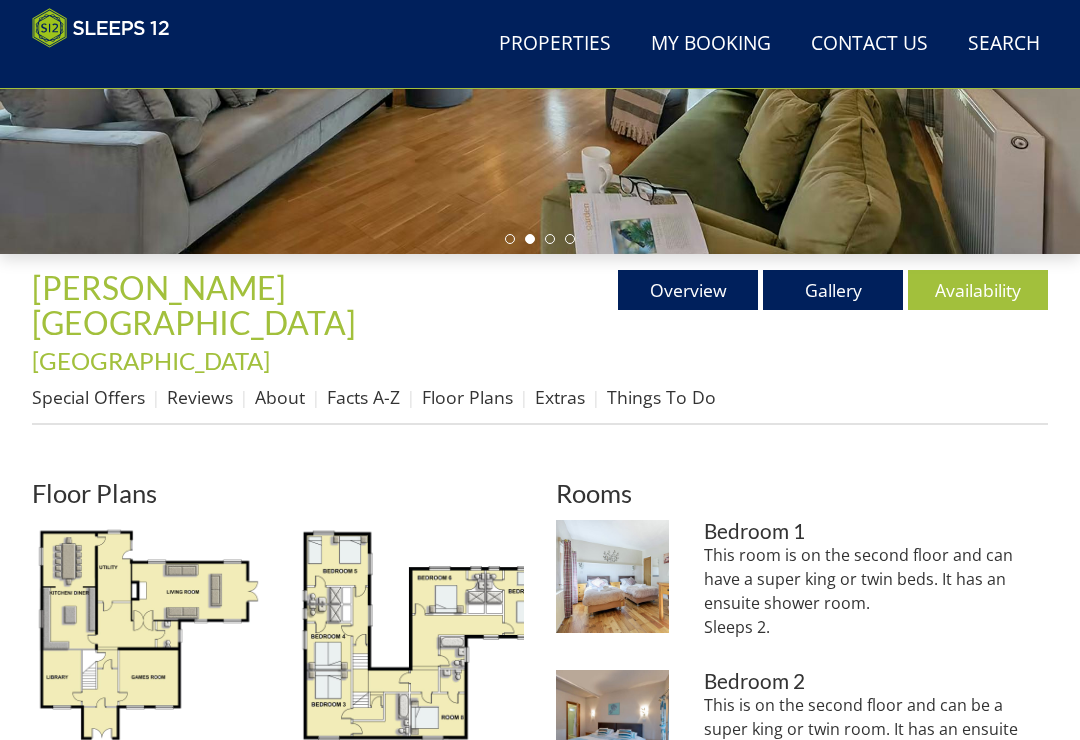 scroll, scrollTop: 486, scrollLeft: 0, axis: vertical 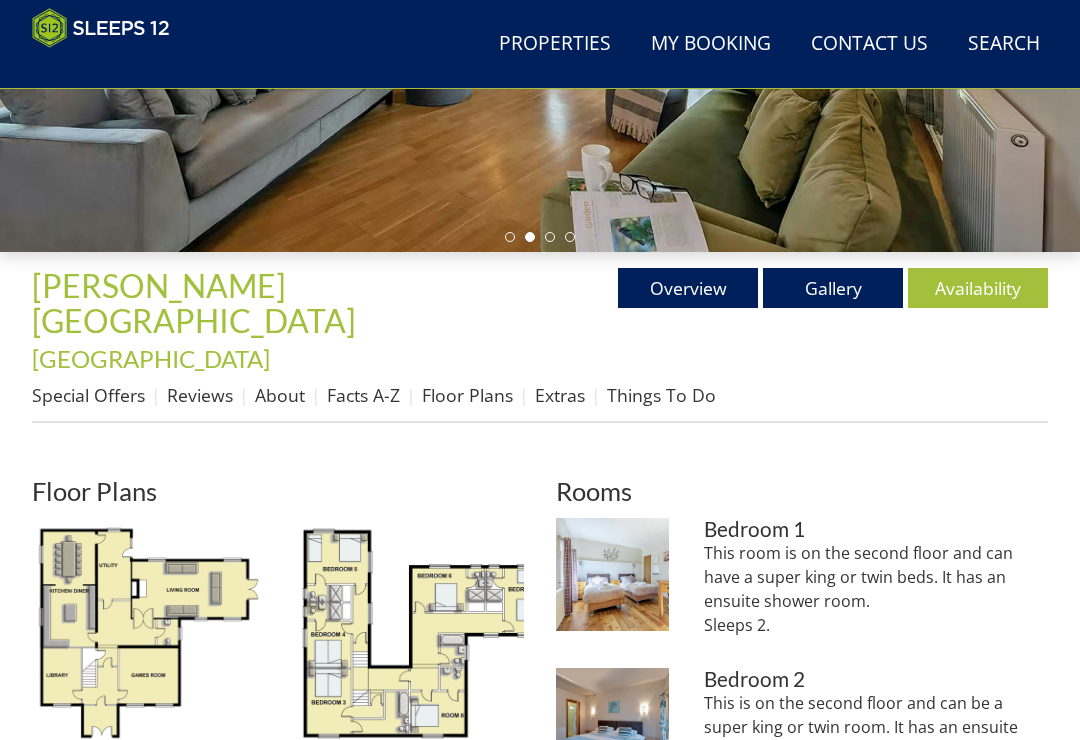 click on "Reviews" at bounding box center [200, 395] 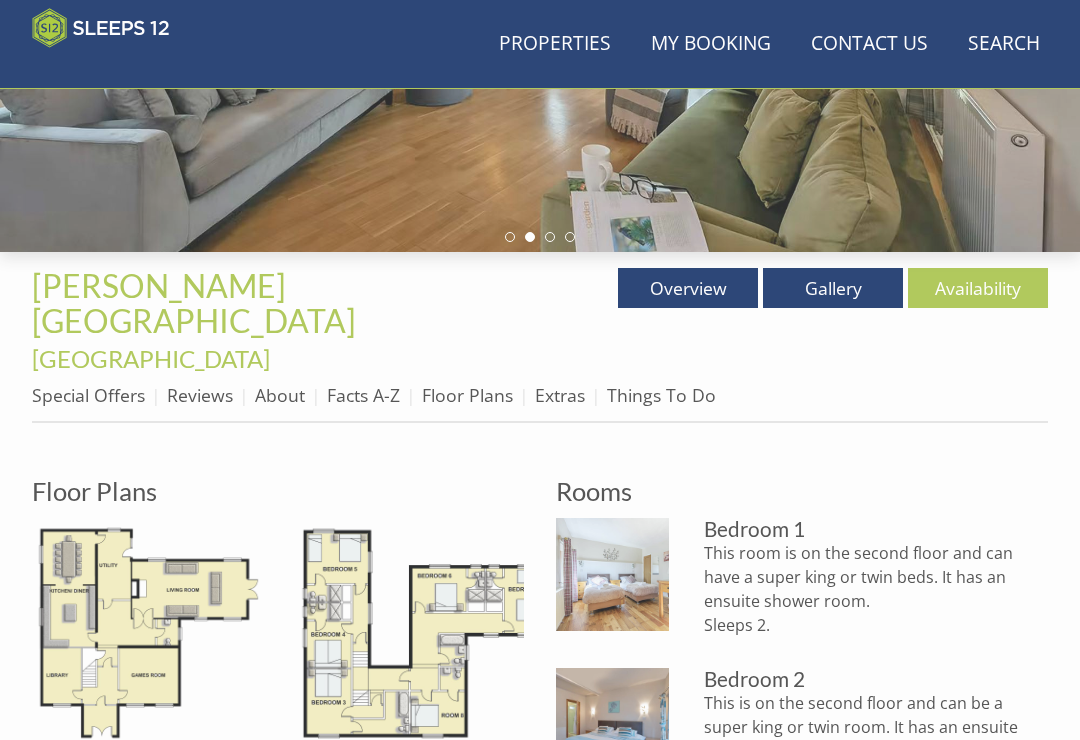 click on "Reviews" at bounding box center (200, 395) 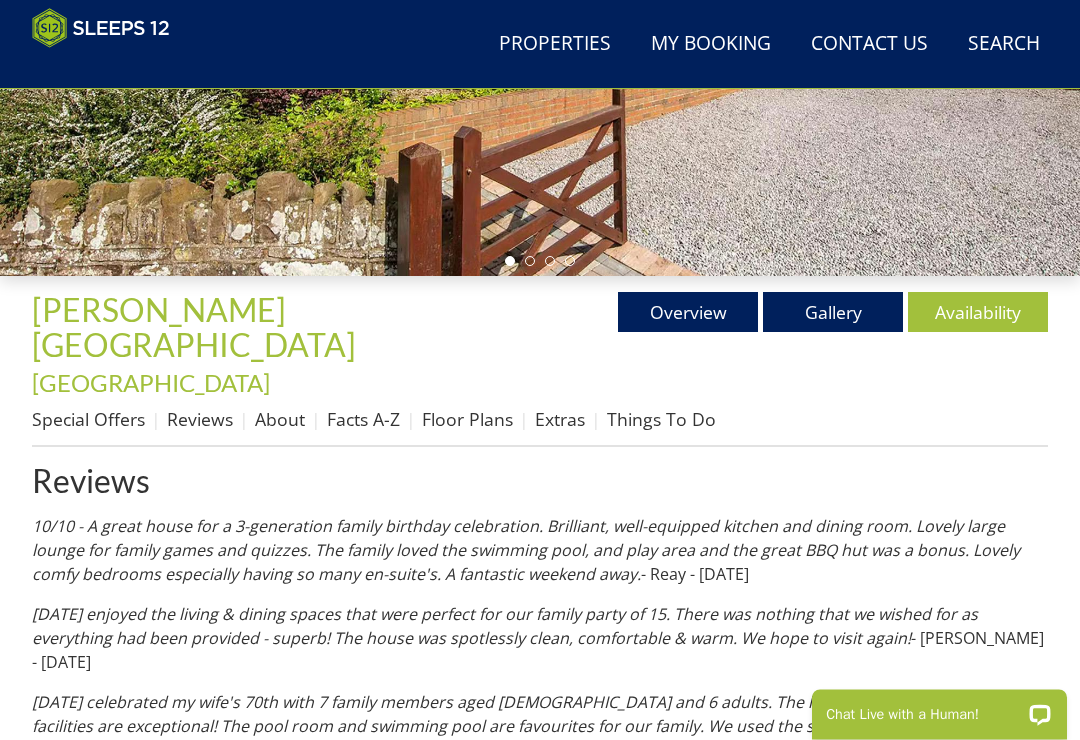 scroll, scrollTop: 462, scrollLeft: 0, axis: vertical 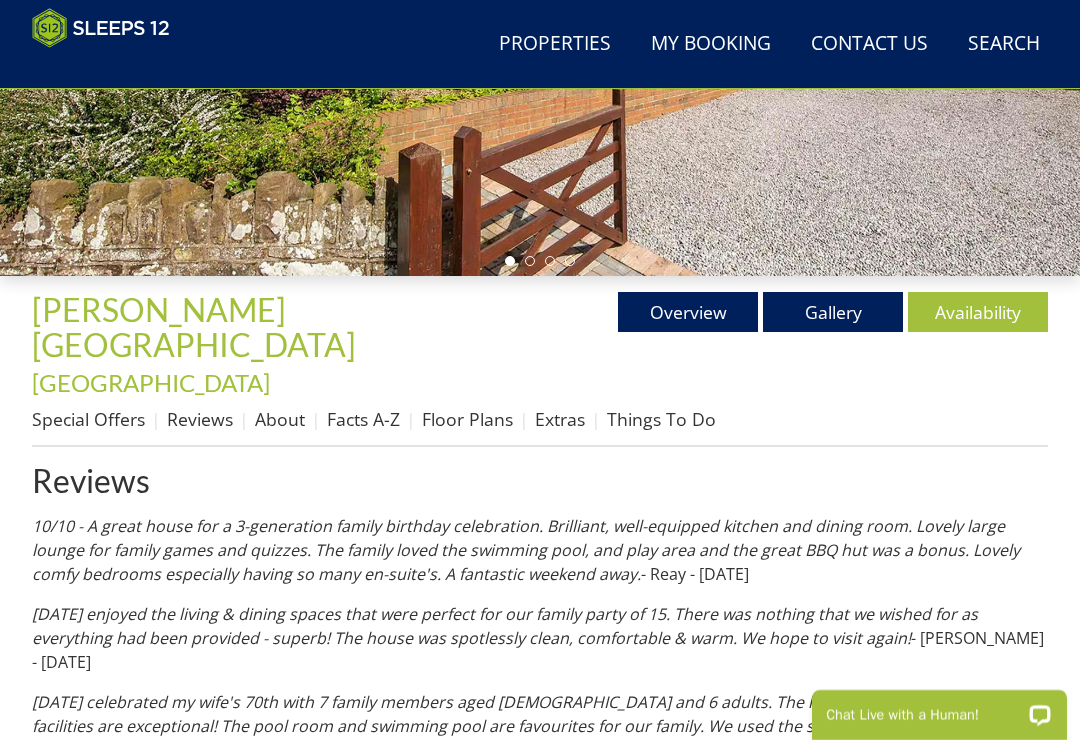 click on "Gallery" at bounding box center [833, 312] 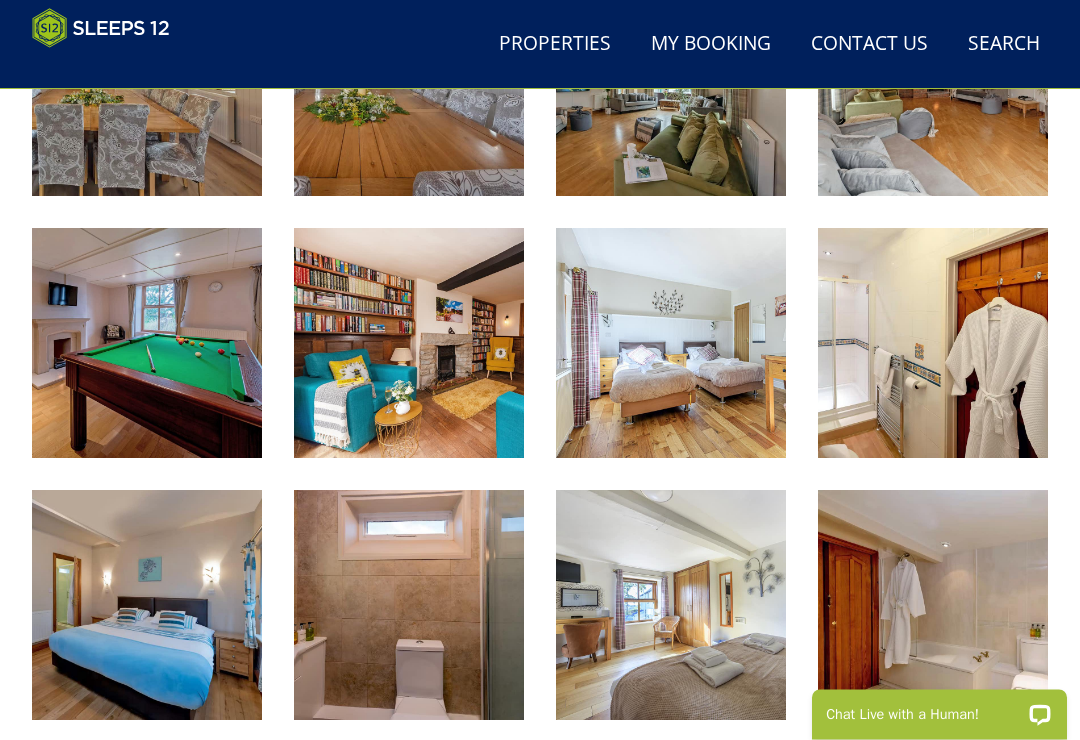 scroll, scrollTop: 1519, scrollLeft: 0, axis: vertical 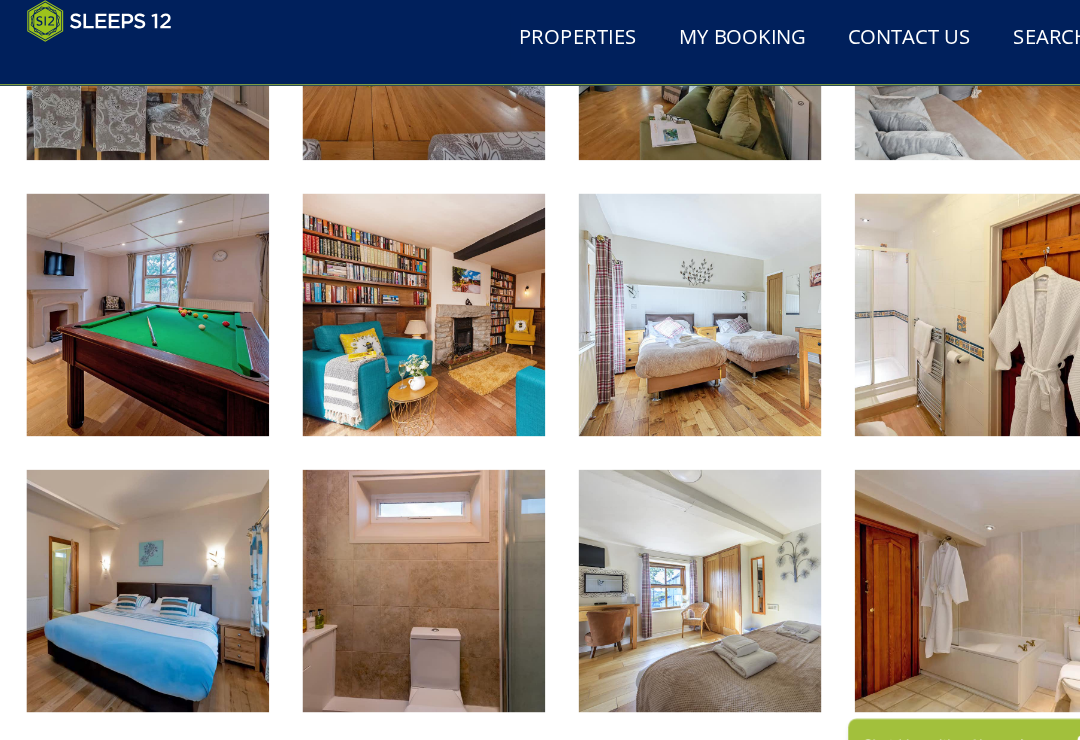 click at bounding box center [671, 569] 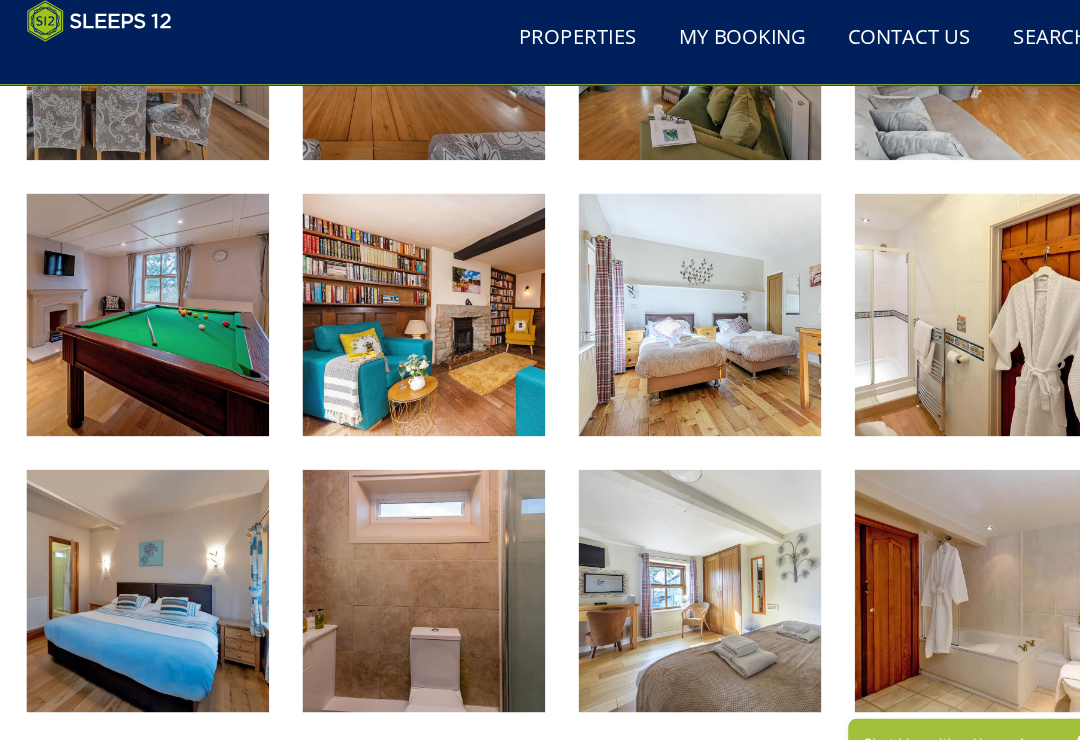 click at bounding box center (147, 569) 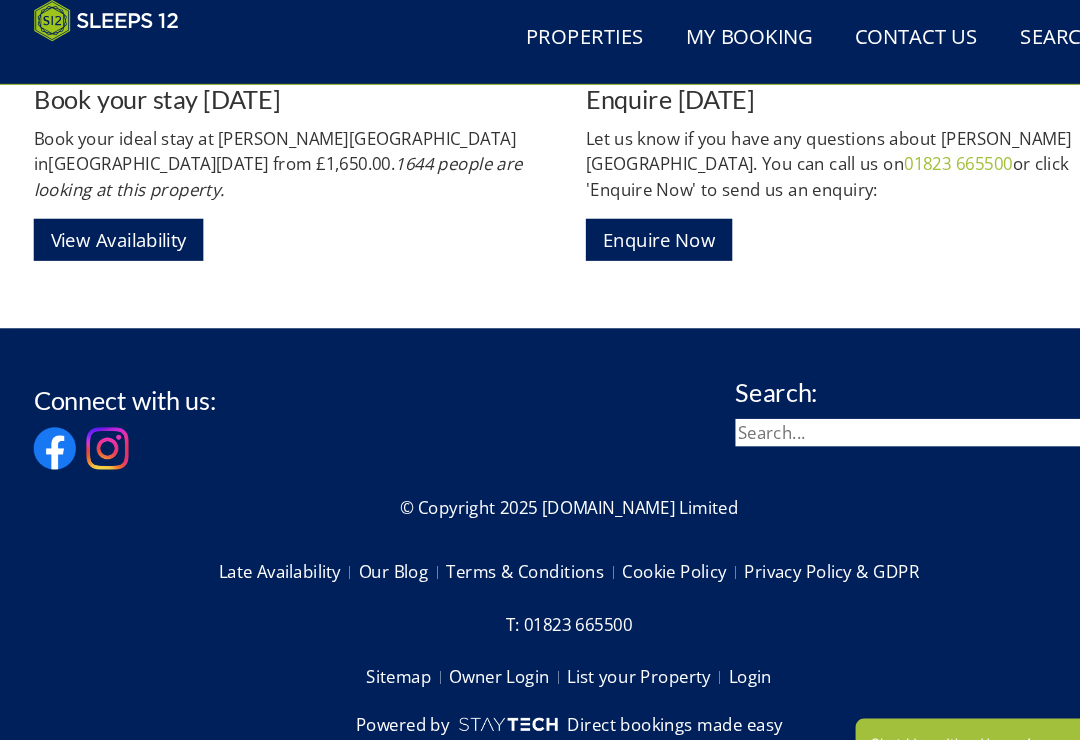 scroll, scrollTop: 2942, scrollLeft: 0, axis: vertical 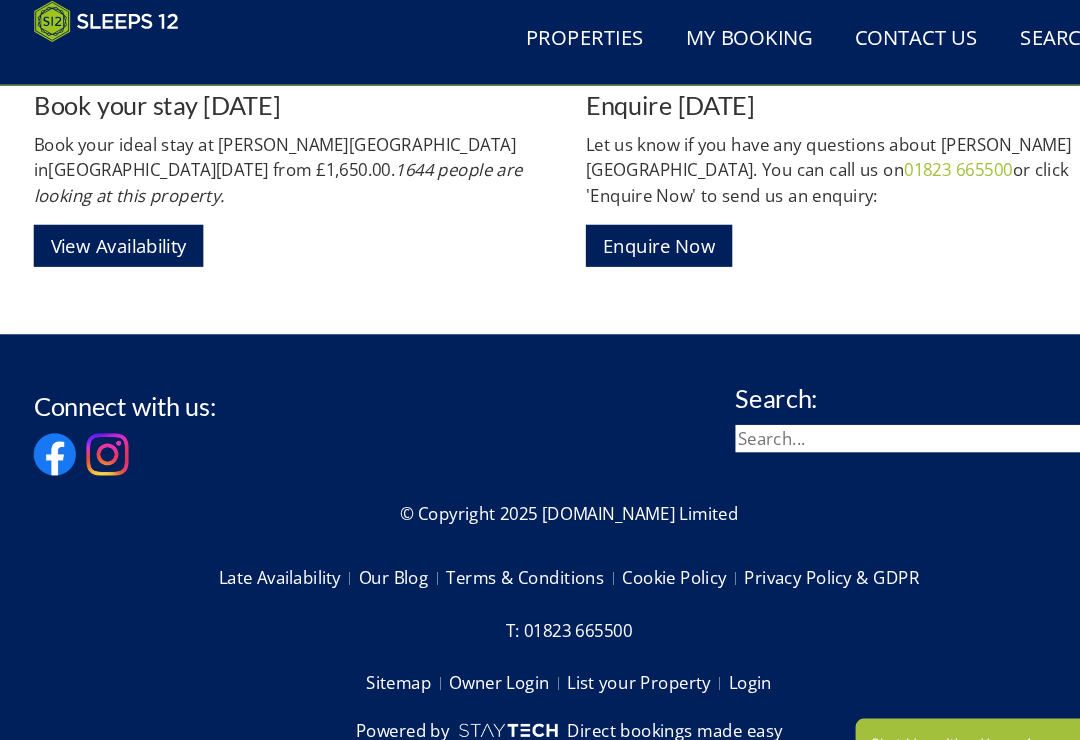 click on "Search  Check Availability" at bounding box center [1004, 44] 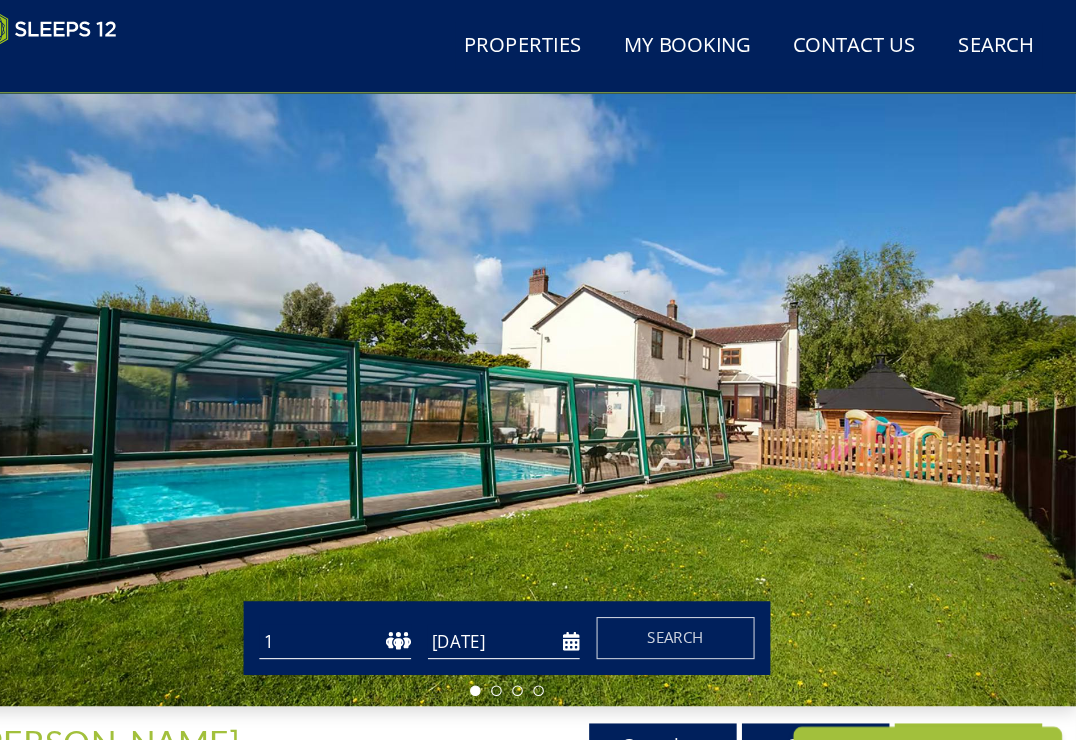 scroll, scrollTop: 0, scrollLeft: 0, axis: both 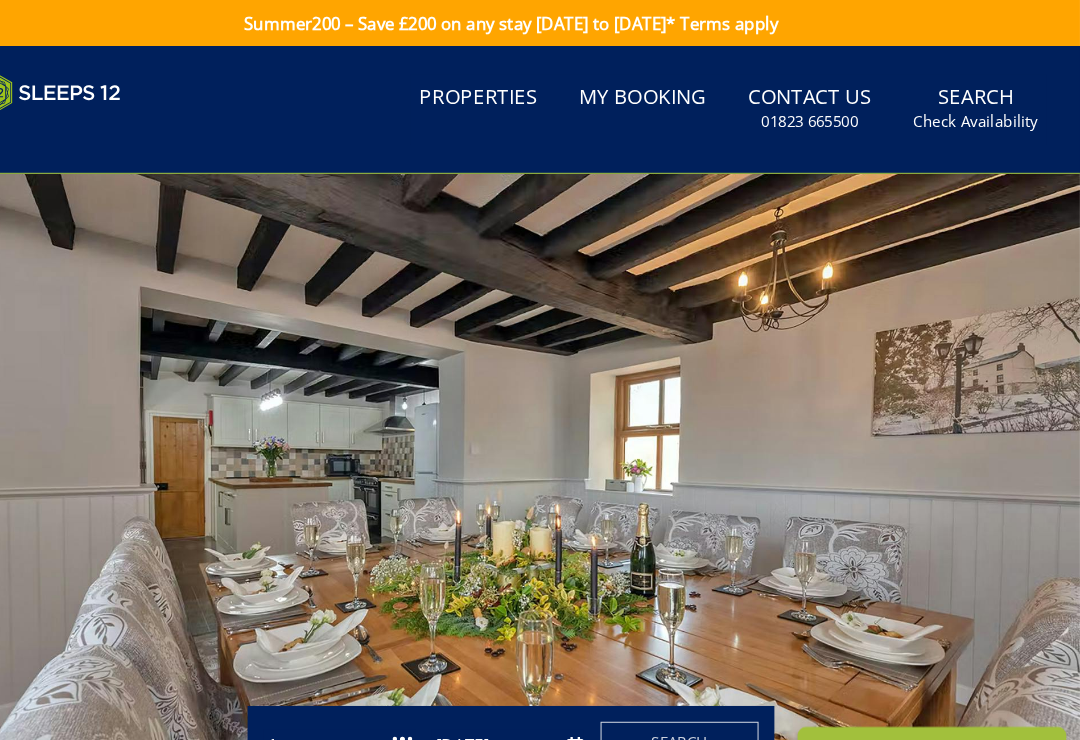 click on "Properties" at bounding box center [509, 93] 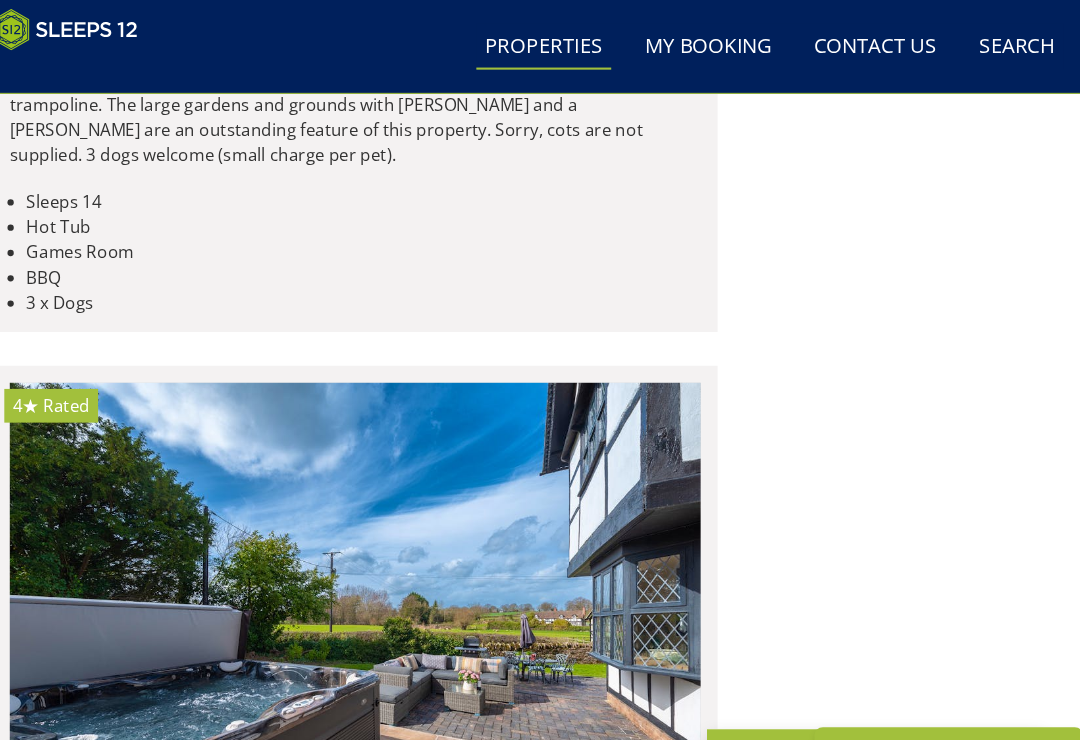 scroll, scrollTop: 6935, scrollLeft: 0, axis: vertical 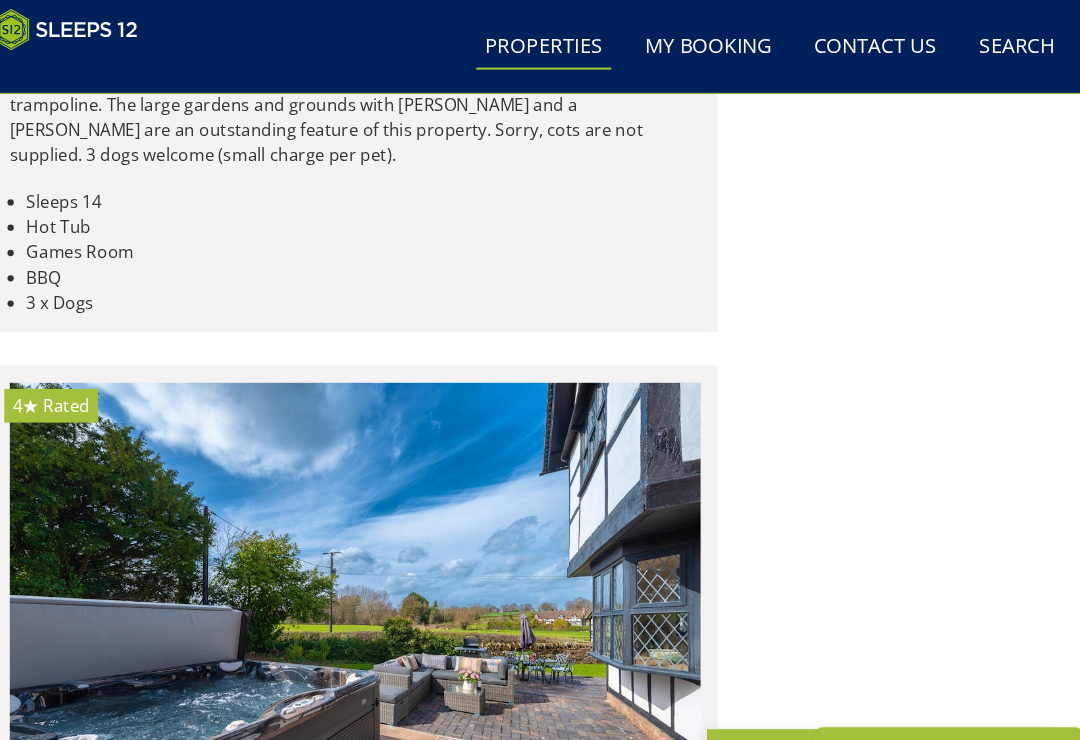 click on "My Booking" at bounding box center (711, 44) 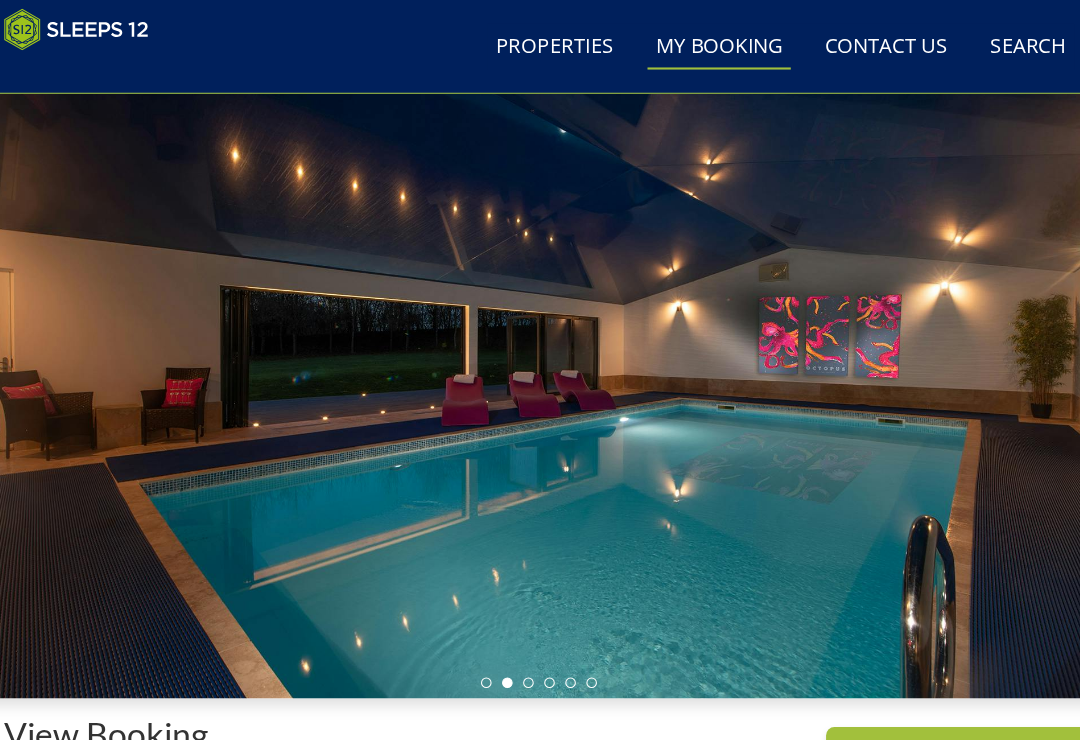 scroll, scrollTop: 0, scrollLeft: 0, axis: both 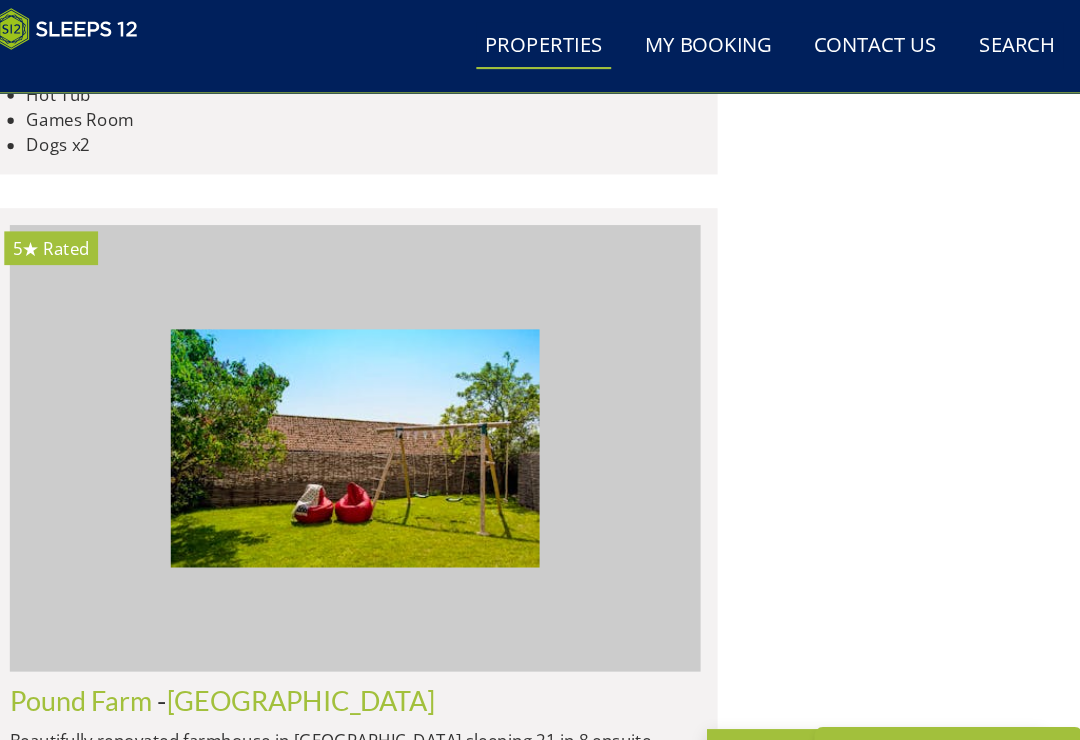 click on "Search  Check Availability" at bounding box center [1004, 44] 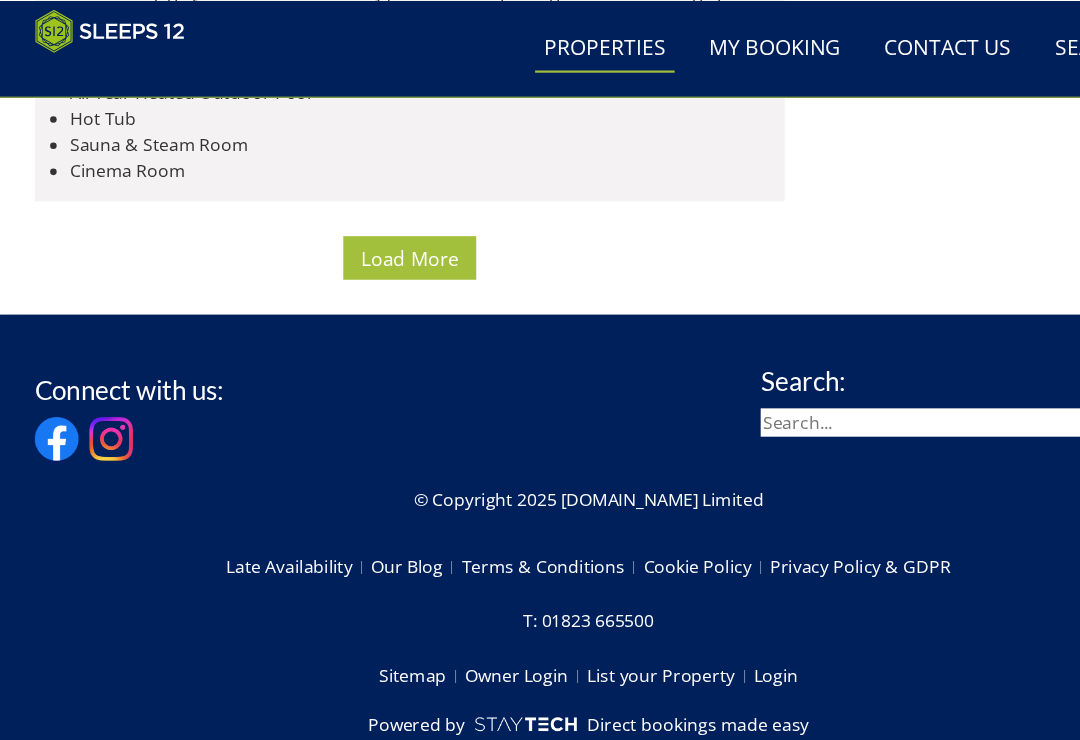 scroll, scrollTop: 12843, scrollLeft: 0, axis: vertical 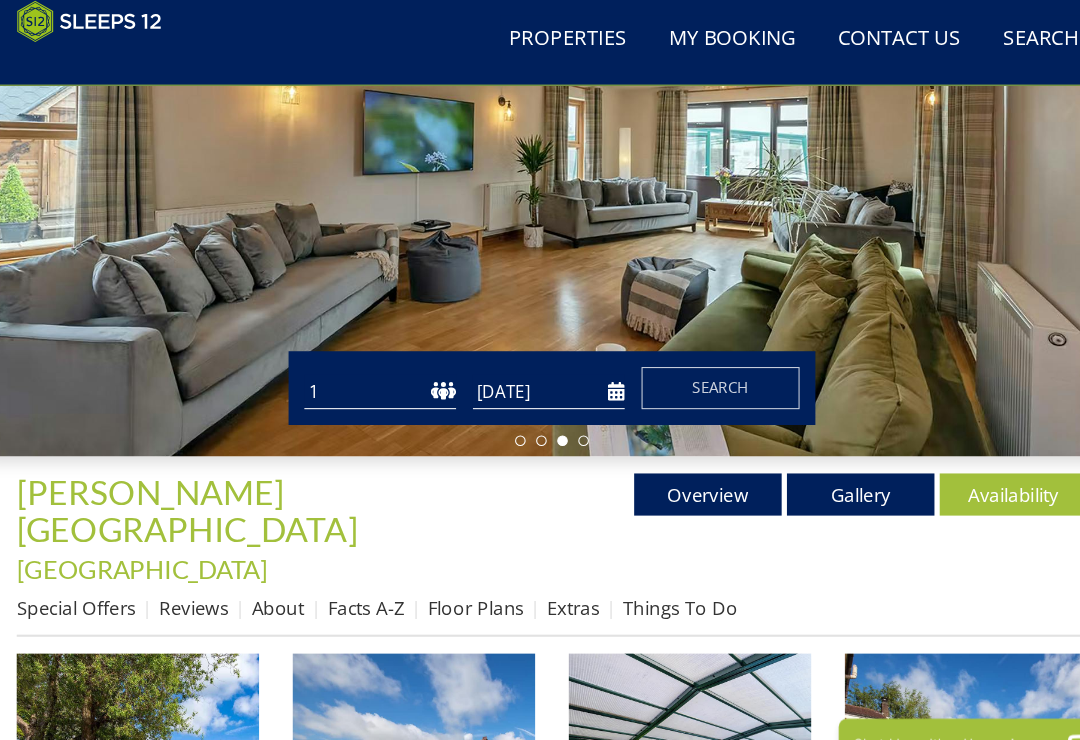 click on "Special Offers" at bounding box center [88, 584] 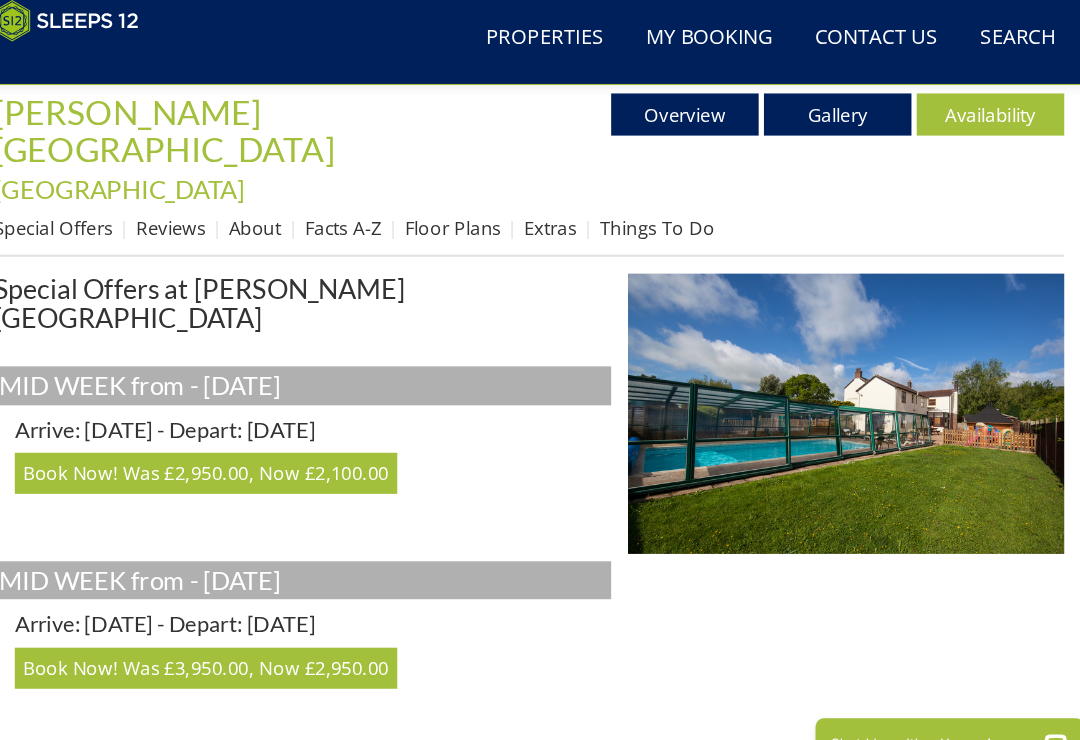 scroll, scrollTop: 658, scrollLeft: 0, axis: vertical 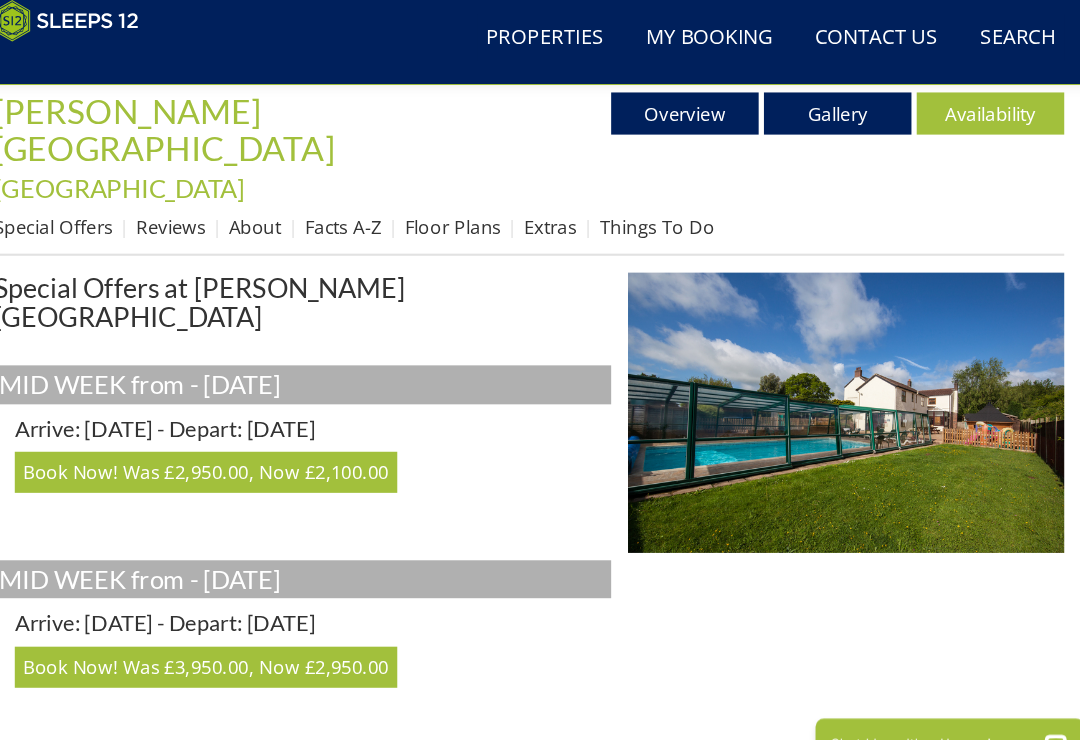 click on "Overview" at bounding box center [688, 116] 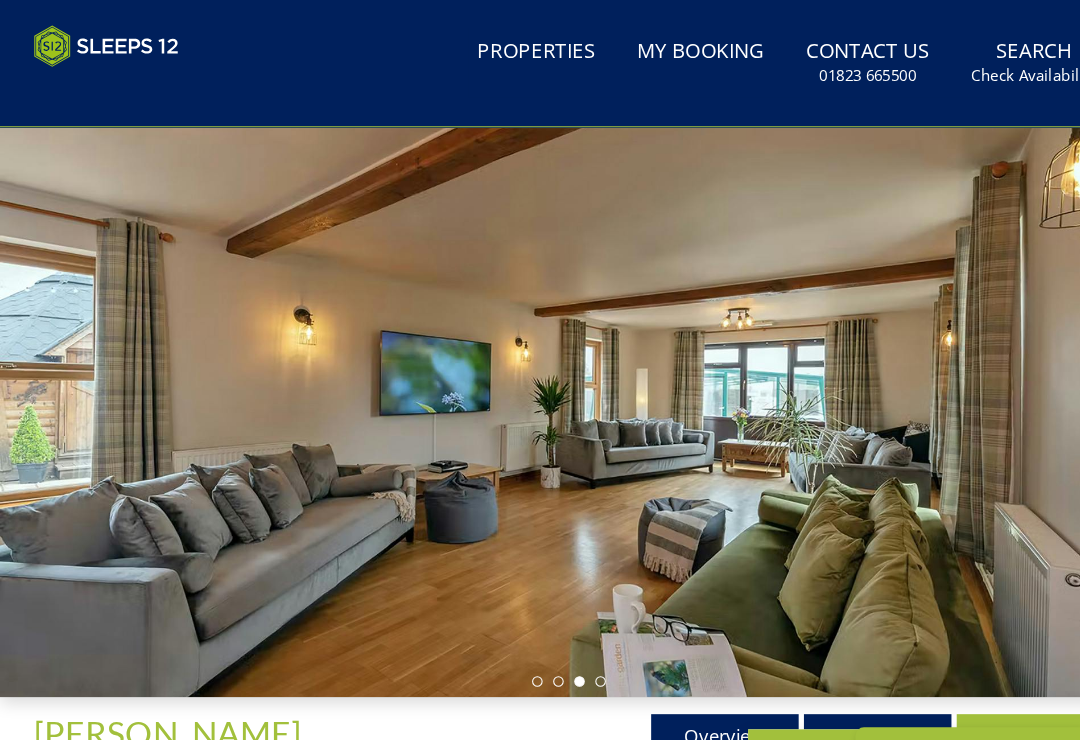 scroll, scrollTop: 0, scrollLeft: 0, axis: both 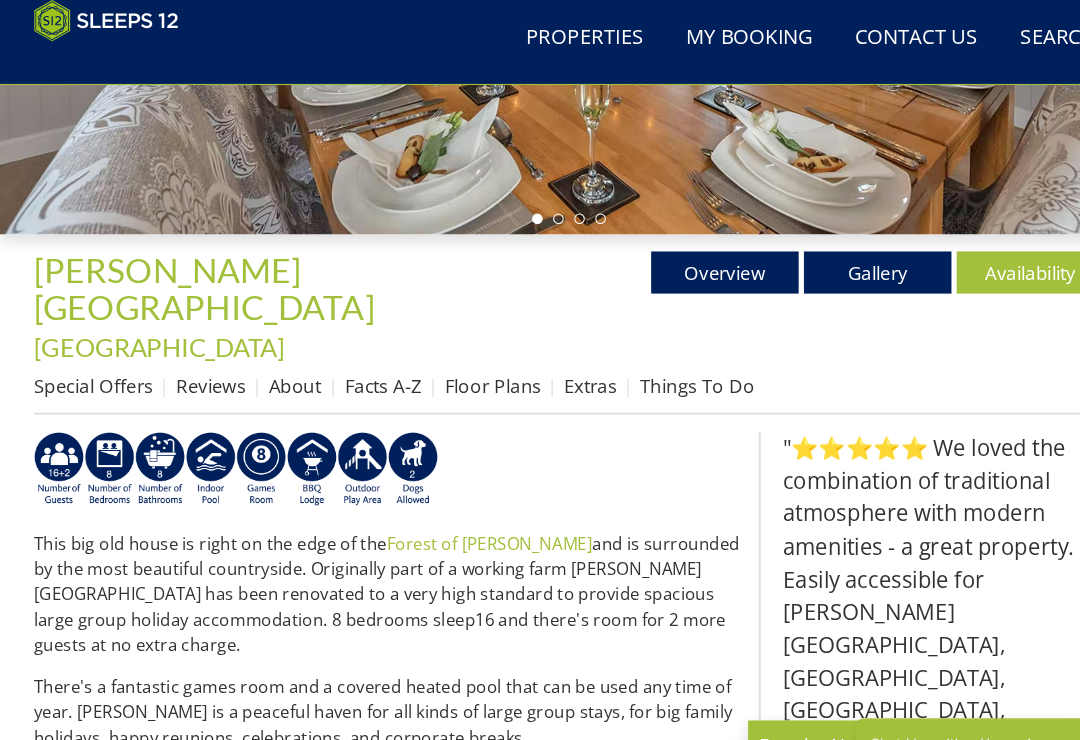 click on "Facts A-Z" at bounding box center [363, 374] 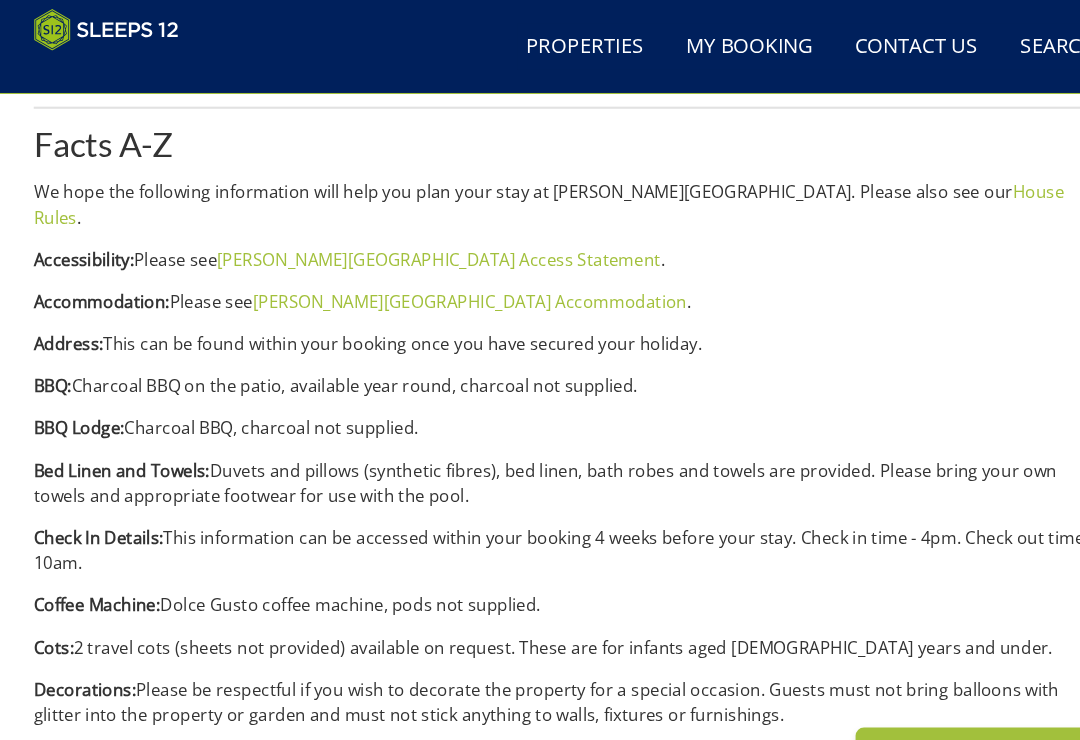 scroll, scrollTop: 805, scrollLeft: 0, axis: vertical 